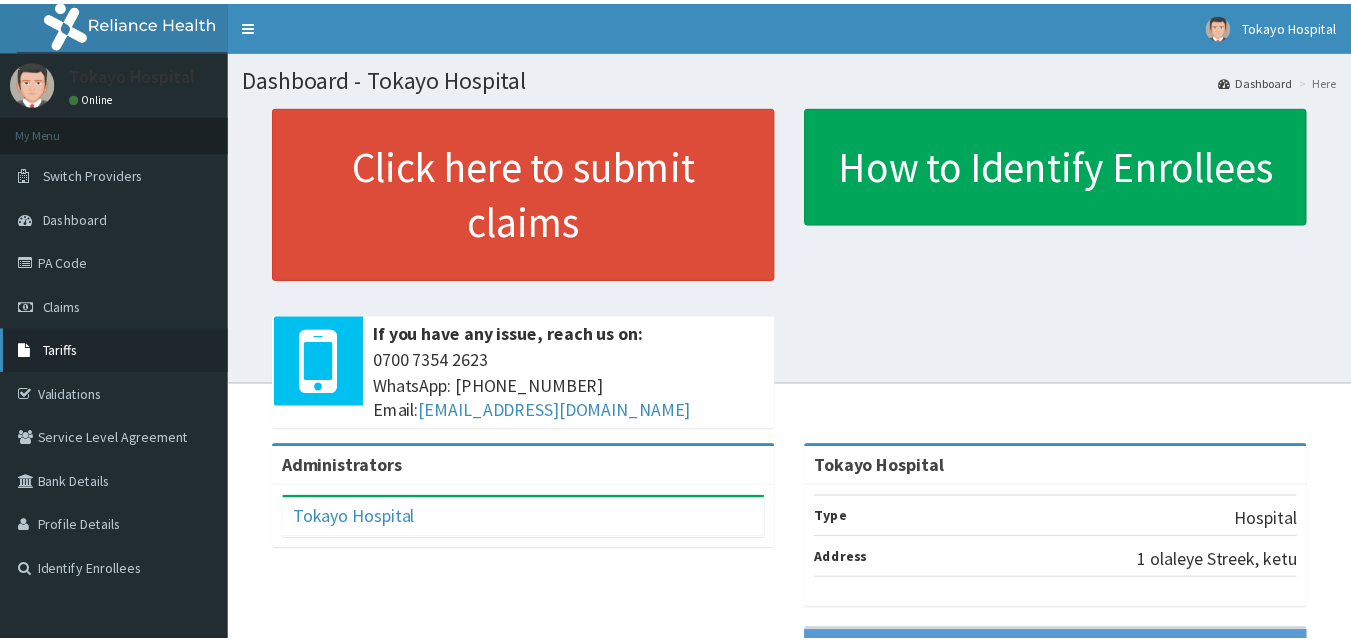 scroll, scrollTop: 0, scrollLeft: 0, axis: both 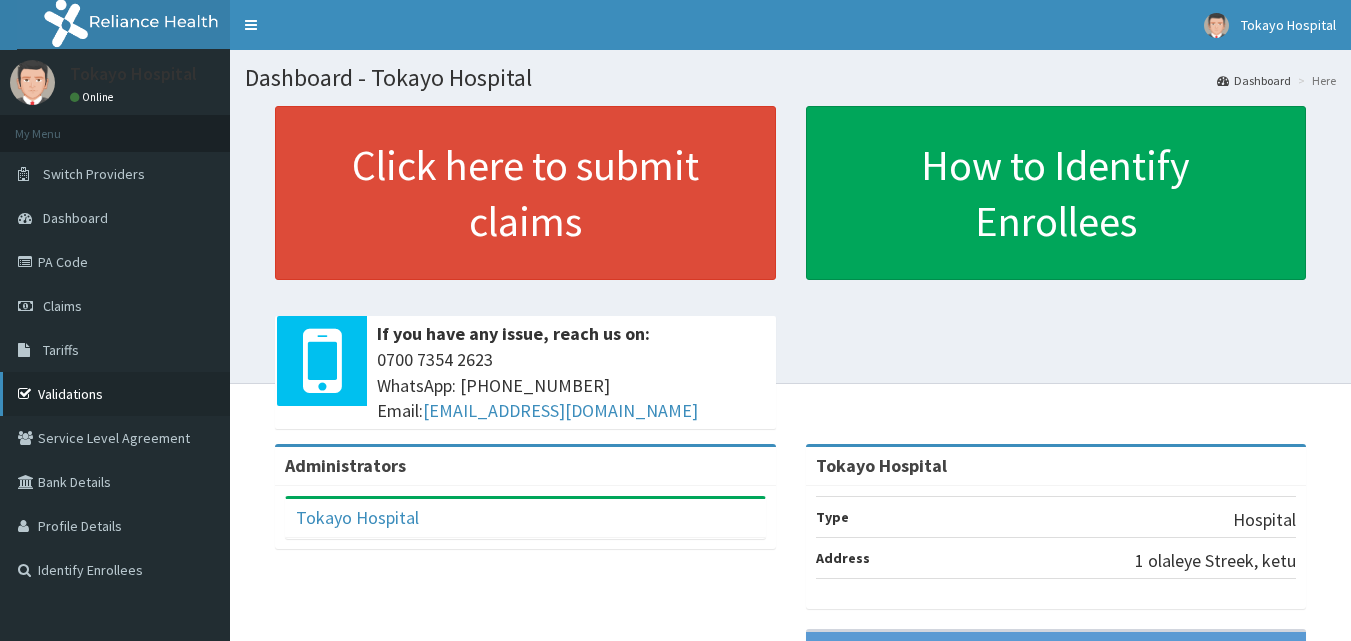 click on "Validations" at bounding box center (115, 394) 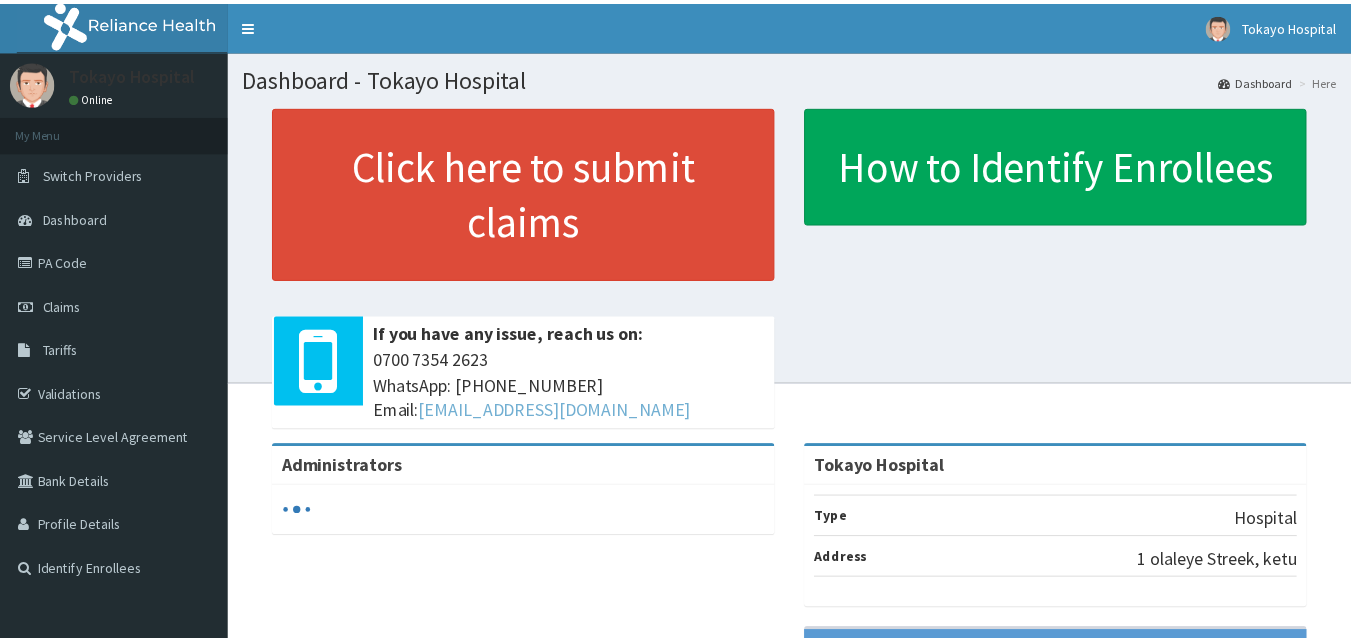 scroll, scrollTop: 0, scrollLeft: 0, axis: both 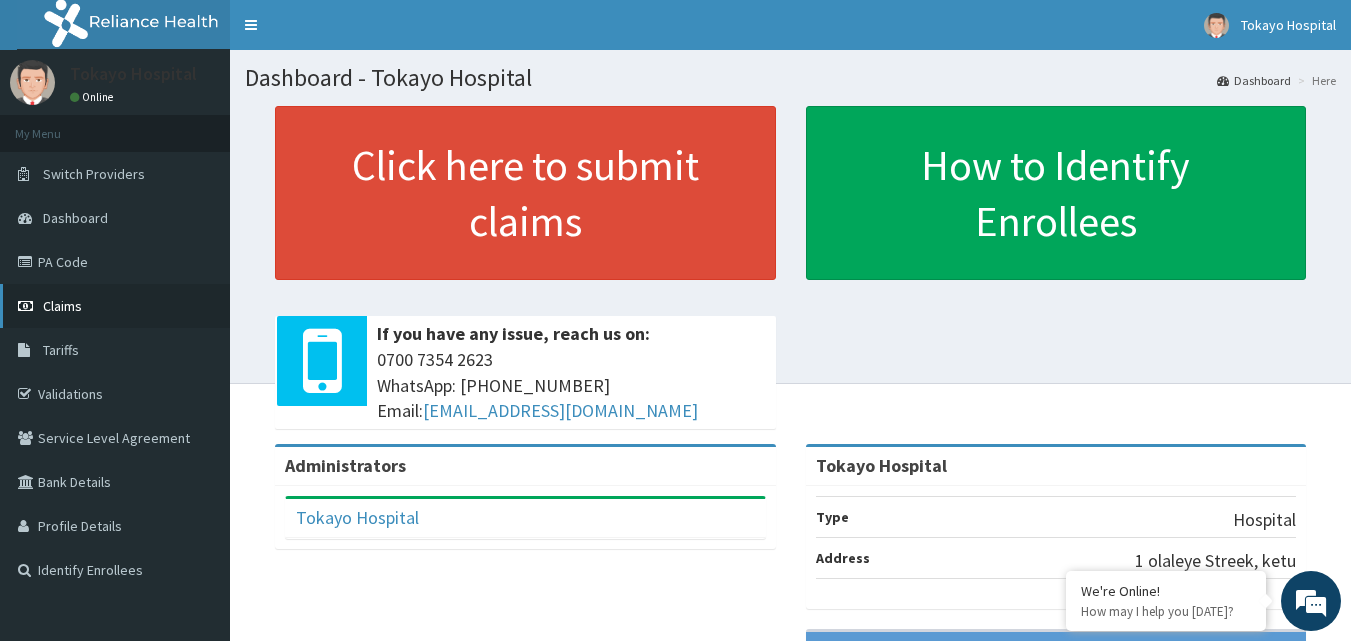 click on "Claims" at bounding box center (115, 306) 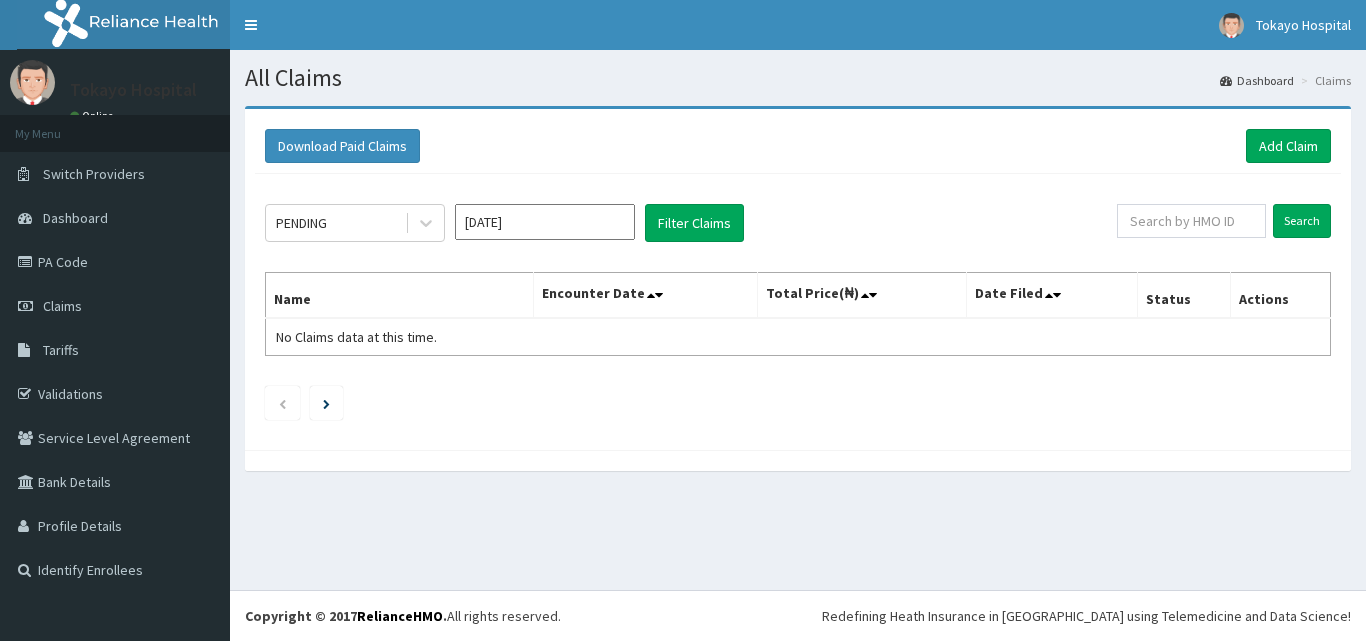 scroll, scrollTop: 0, scrollLeft: 0, axis: both 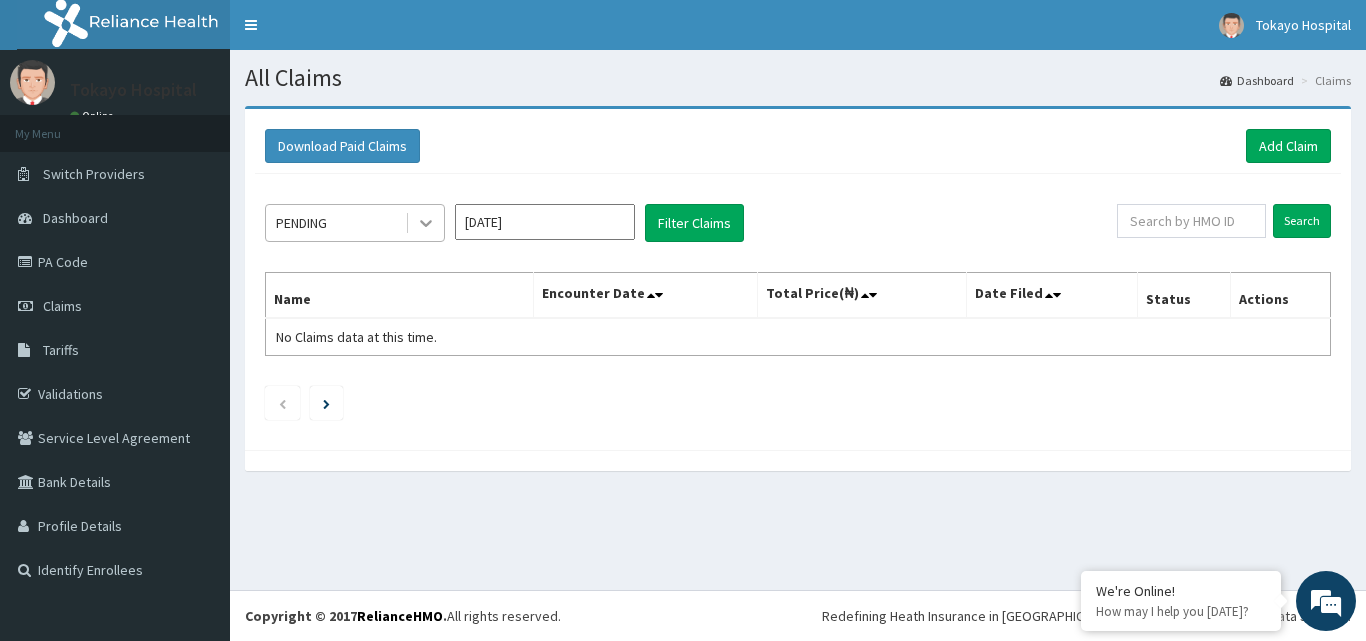 click 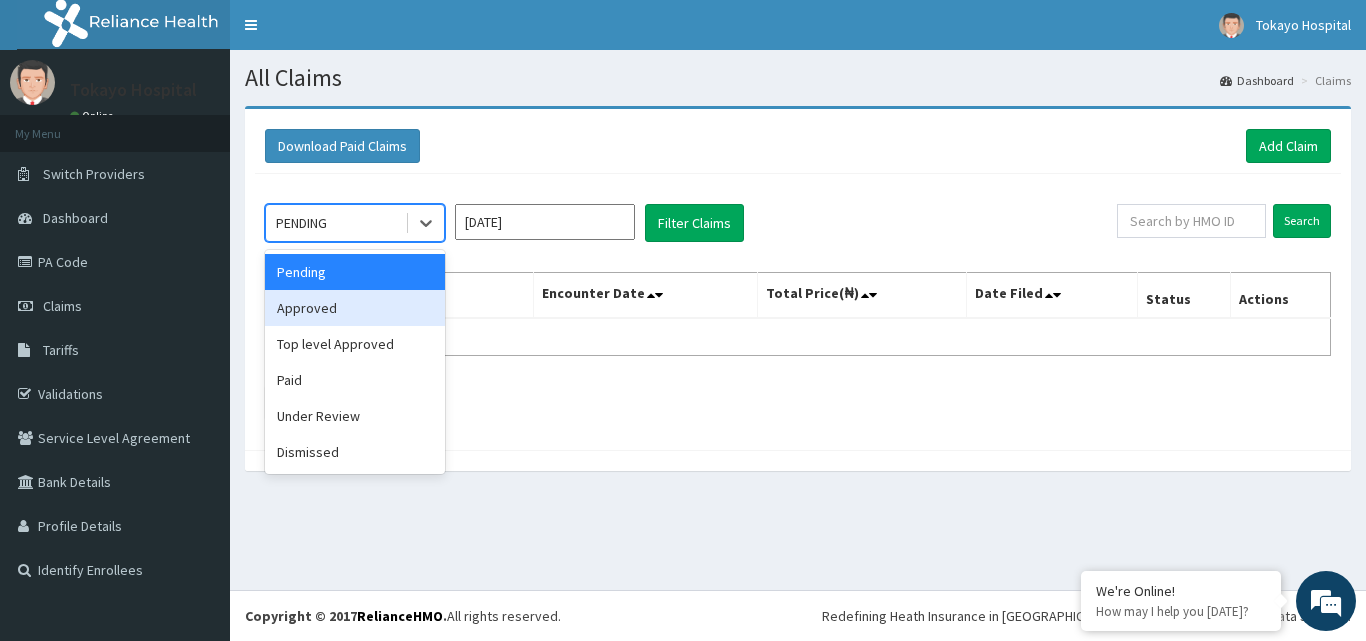 click on "Approved" at bounding box center (355, 308) 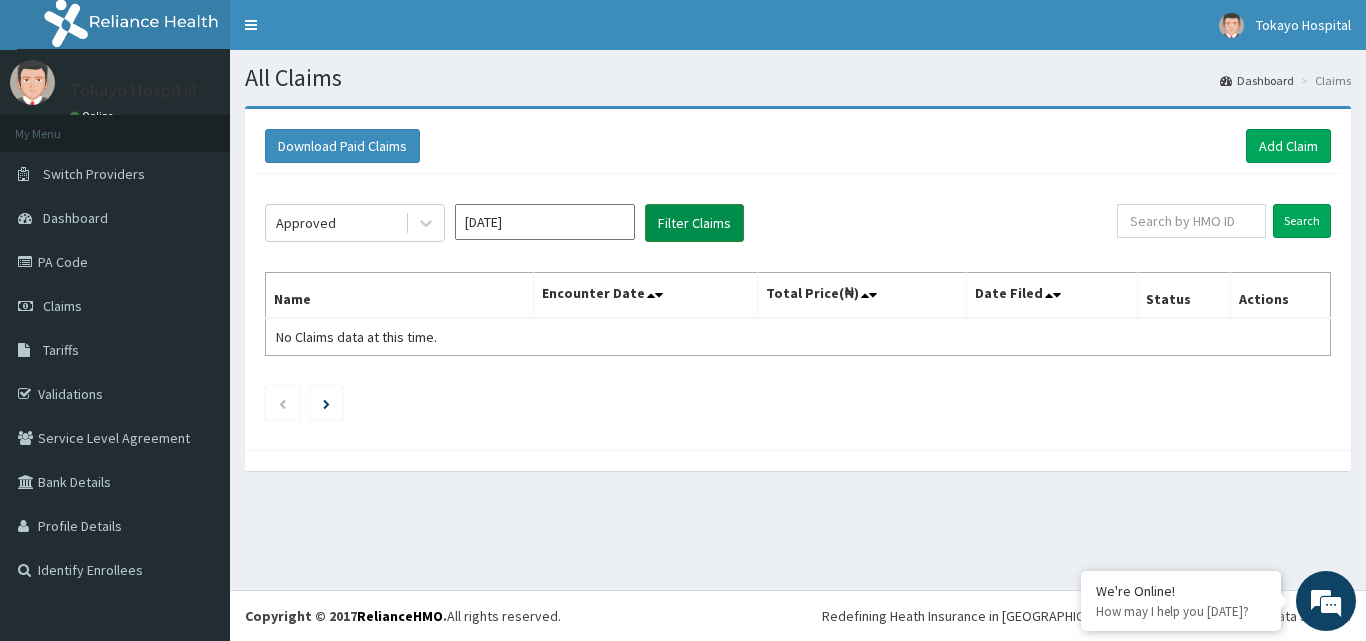 click on "Filter Claims" at bounding box center [694, 223] 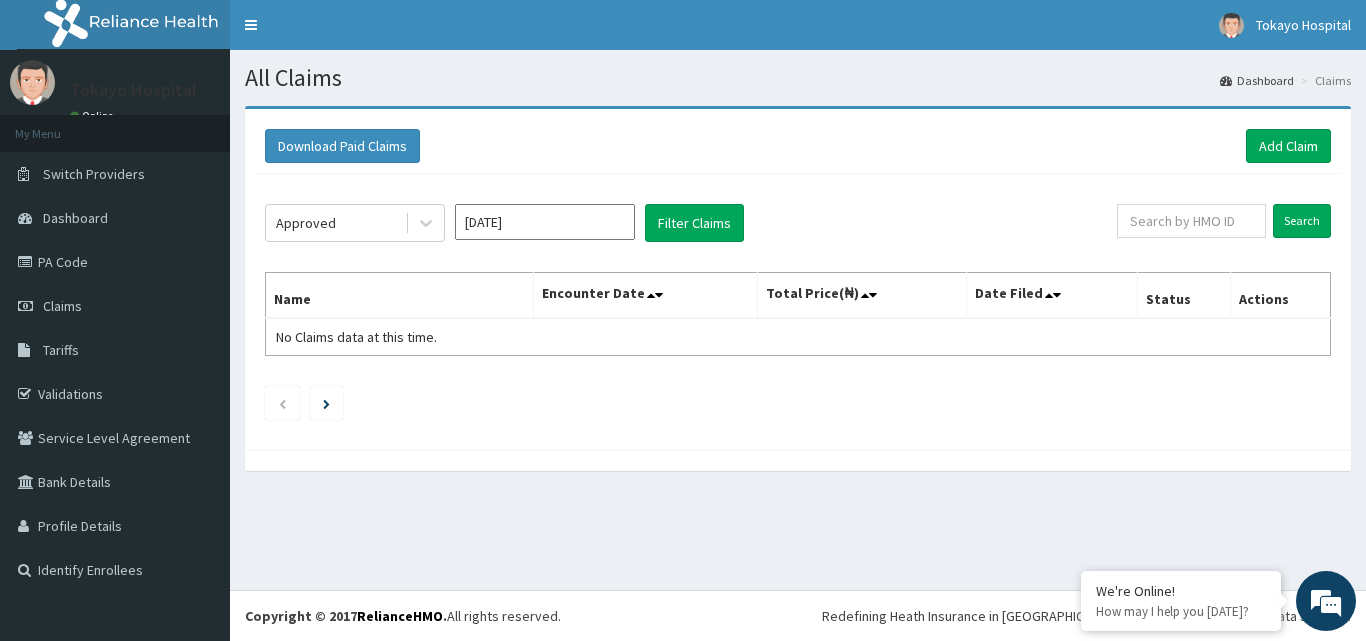 click on "Jul 2025" at bounding box center [545, 222] 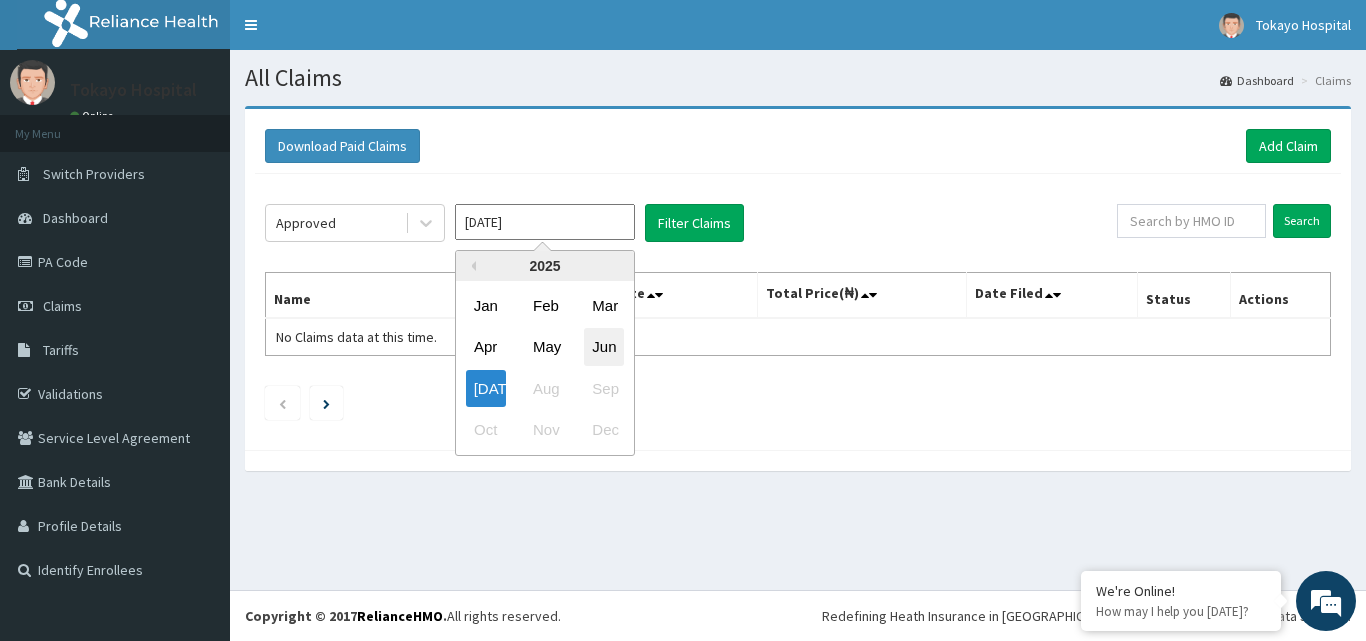 scroll, scrollTop: 0, scrollLeft: 0, axis: both 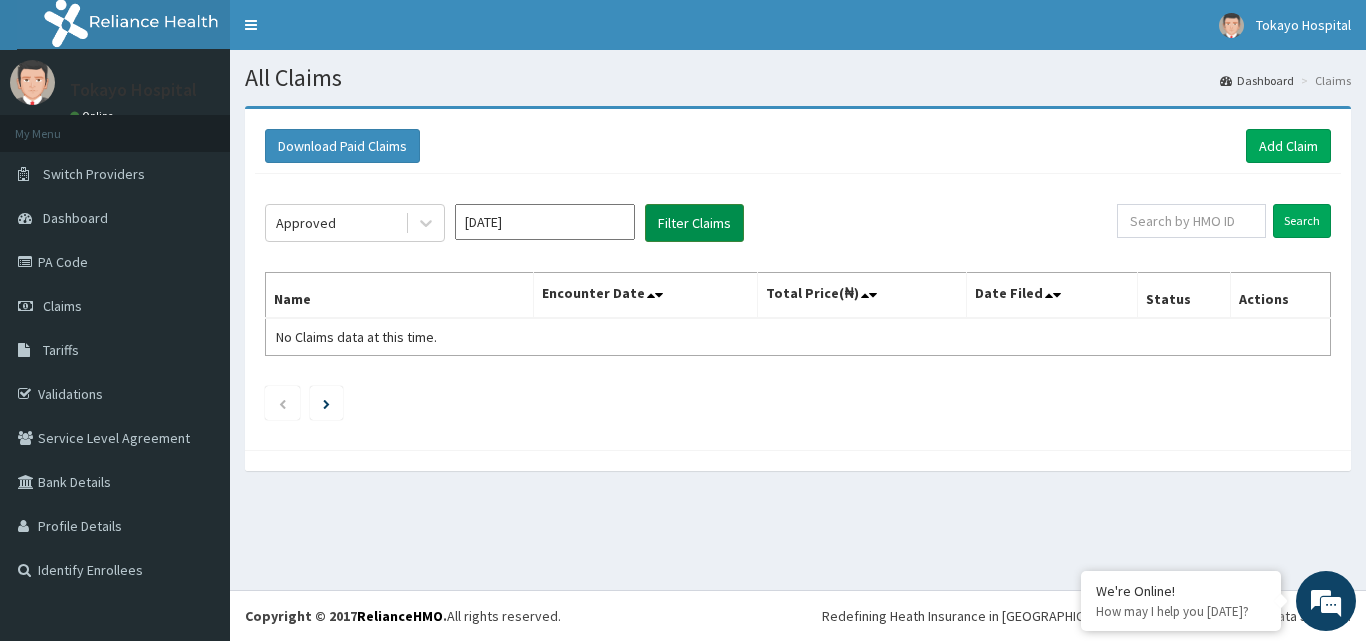 click on "Filter Claims" at bounding box center (694, 223) 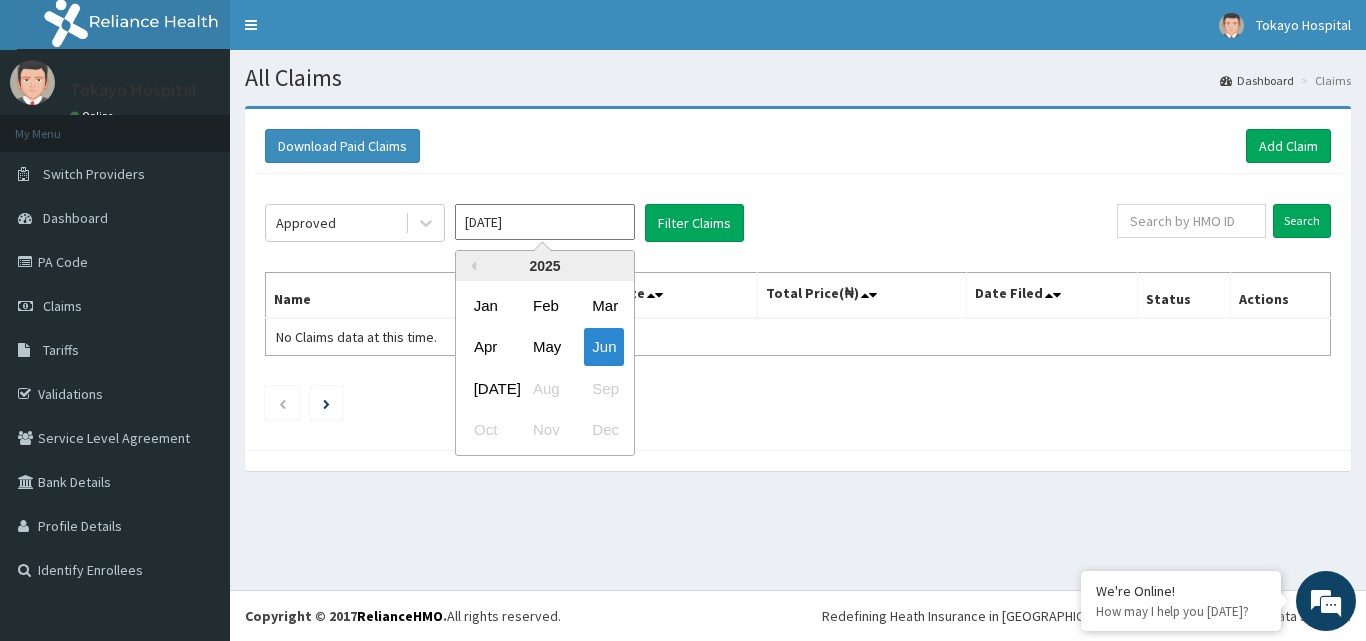 click on "Jun 2025" at bounding box center (545, 222) 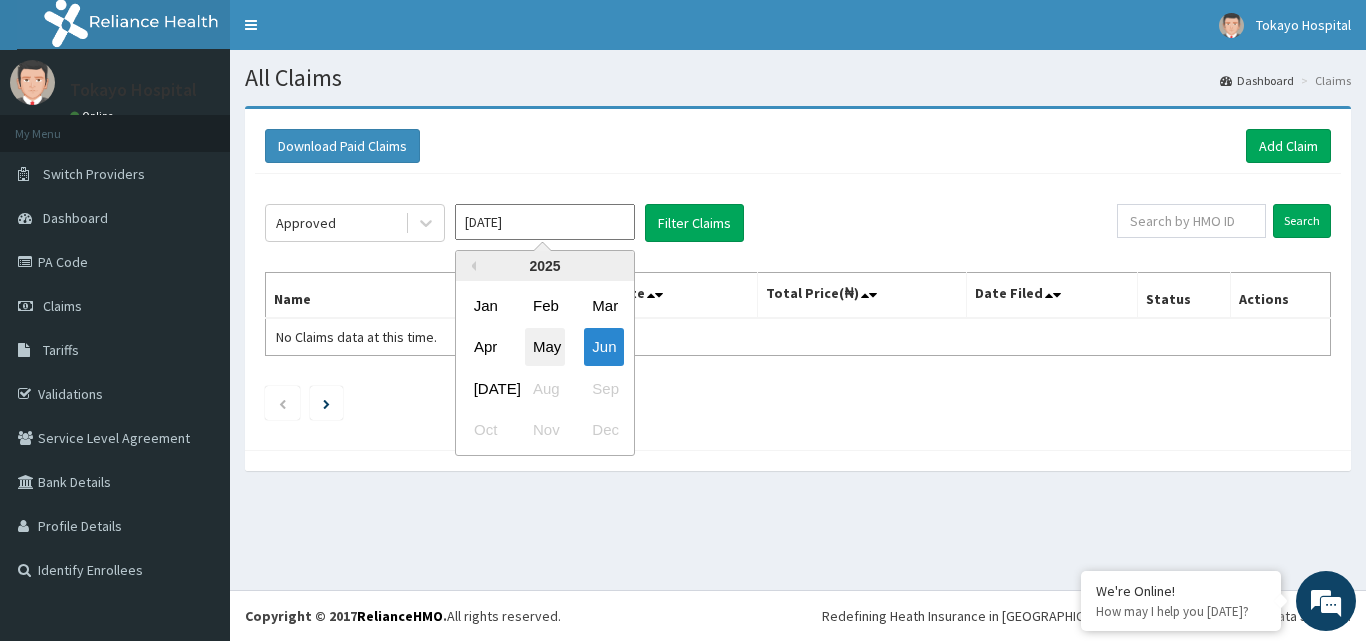 click on "May" at bounding box center [545, 347] 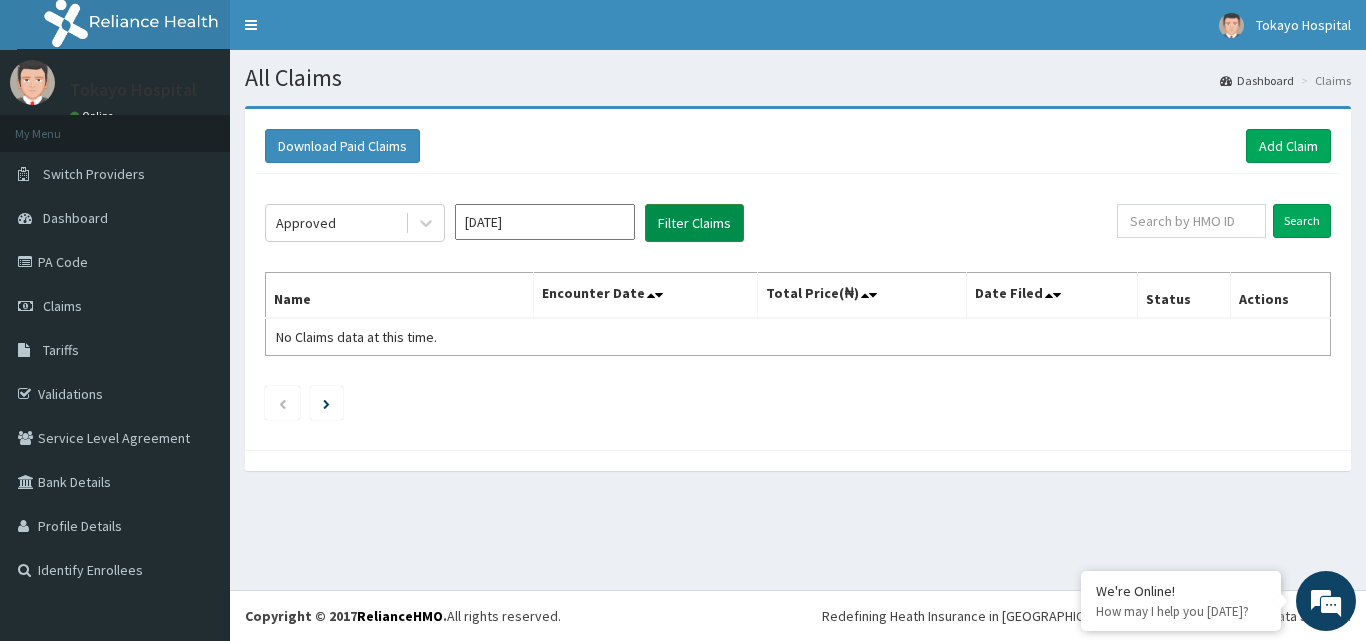 click on "Filter Claims" at bounding box center [694, 223] 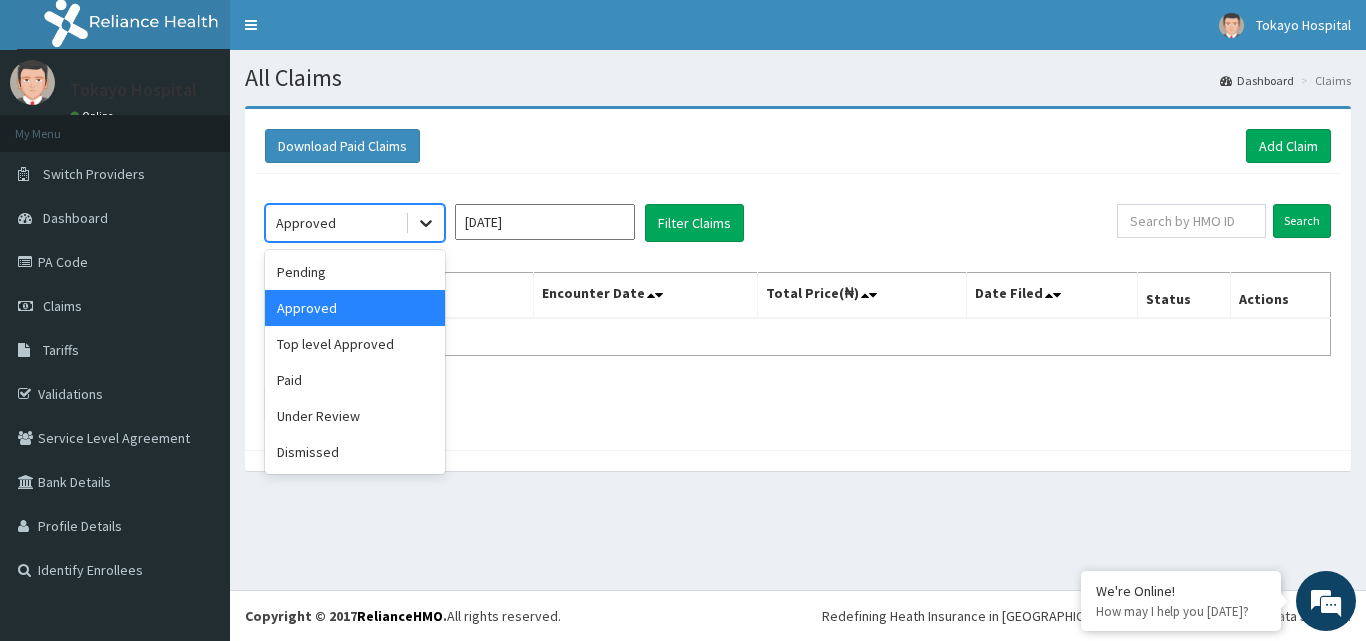 click 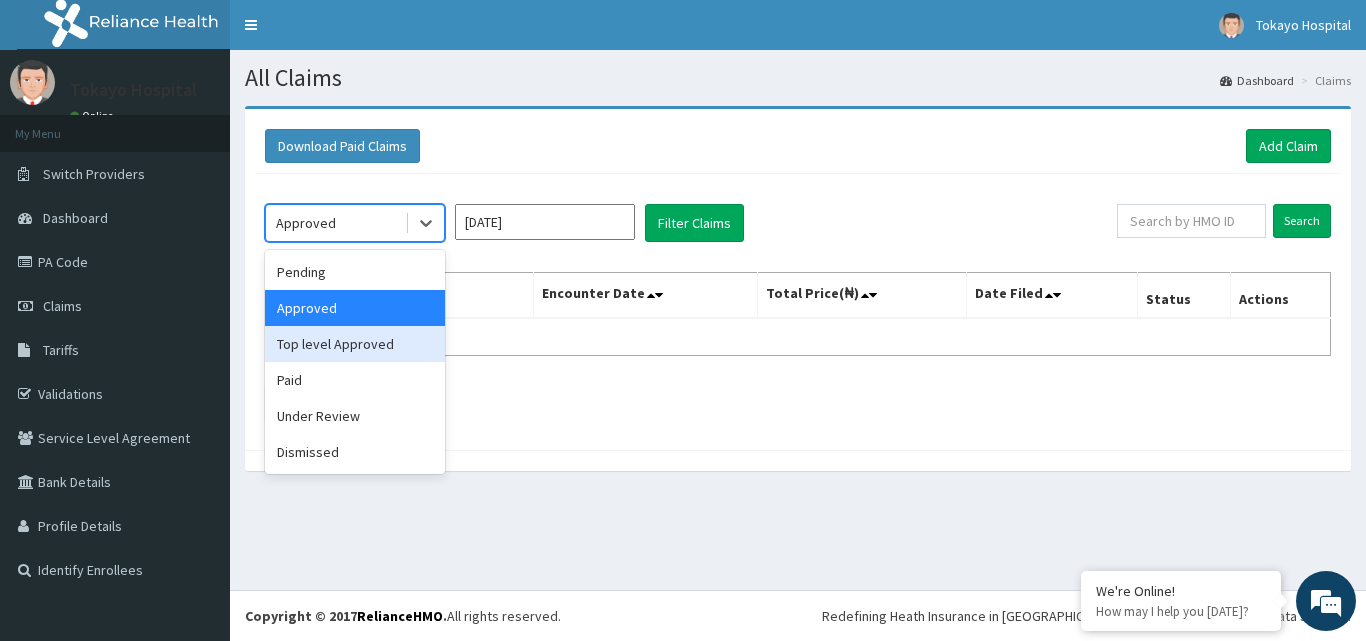 click on "Top level Approved" at bounding box center (355, 344) 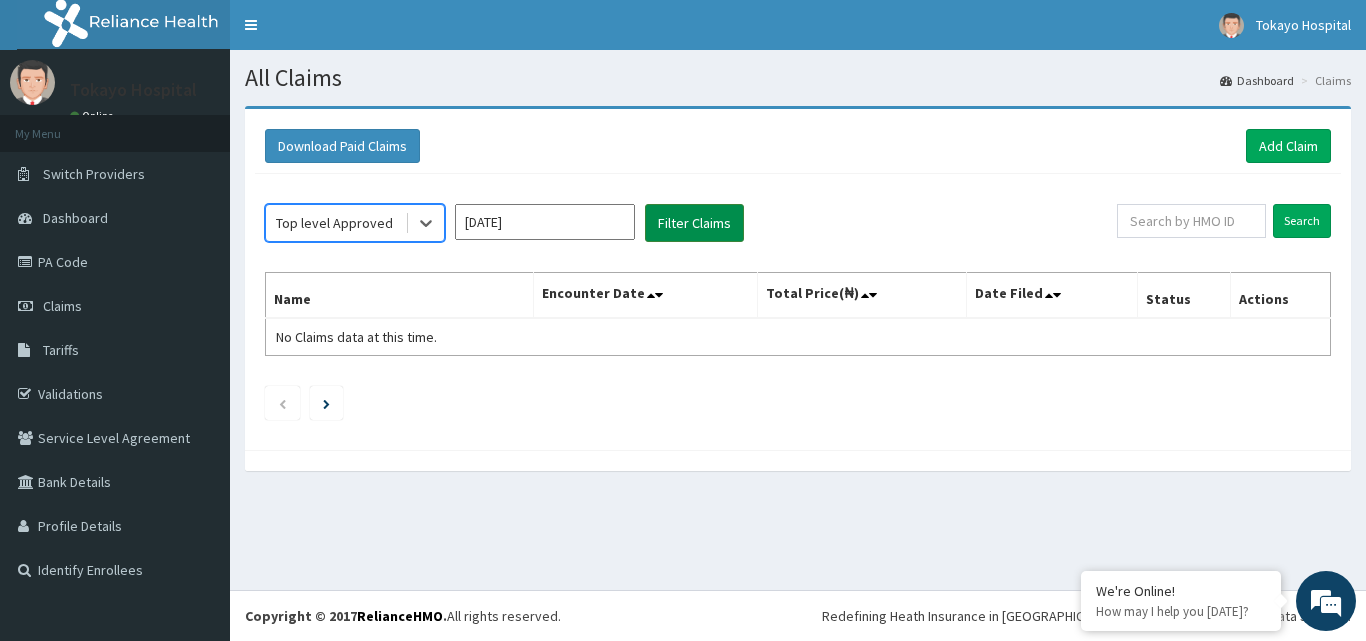 click on "Filter Claims" at bounding box center [694, 223] 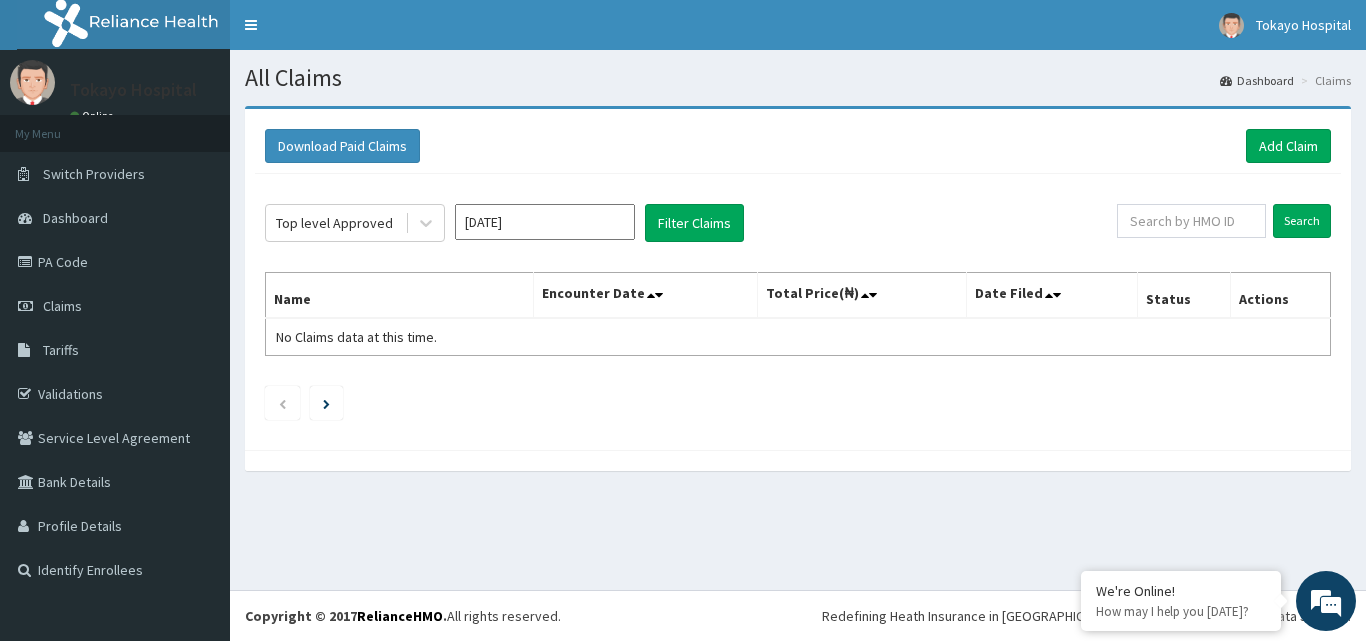 click on "May 2025" at bounding box center (545, 222) 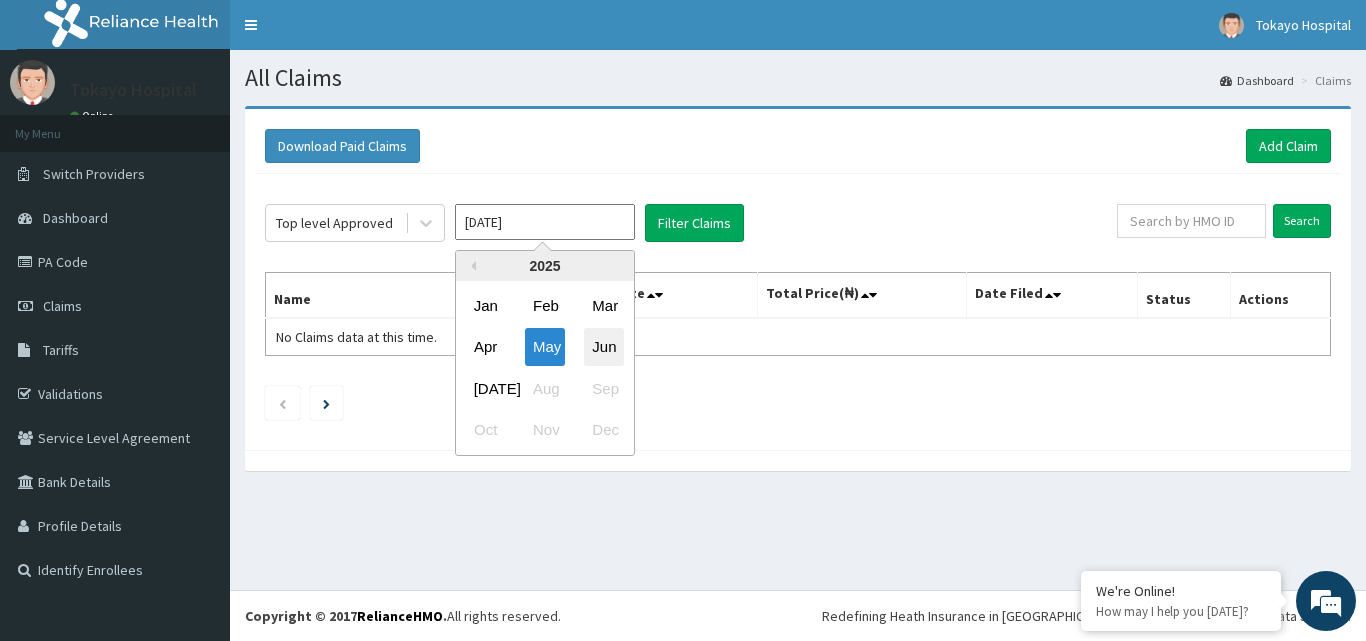 click on "Jun" at bounding box center [604, 347] 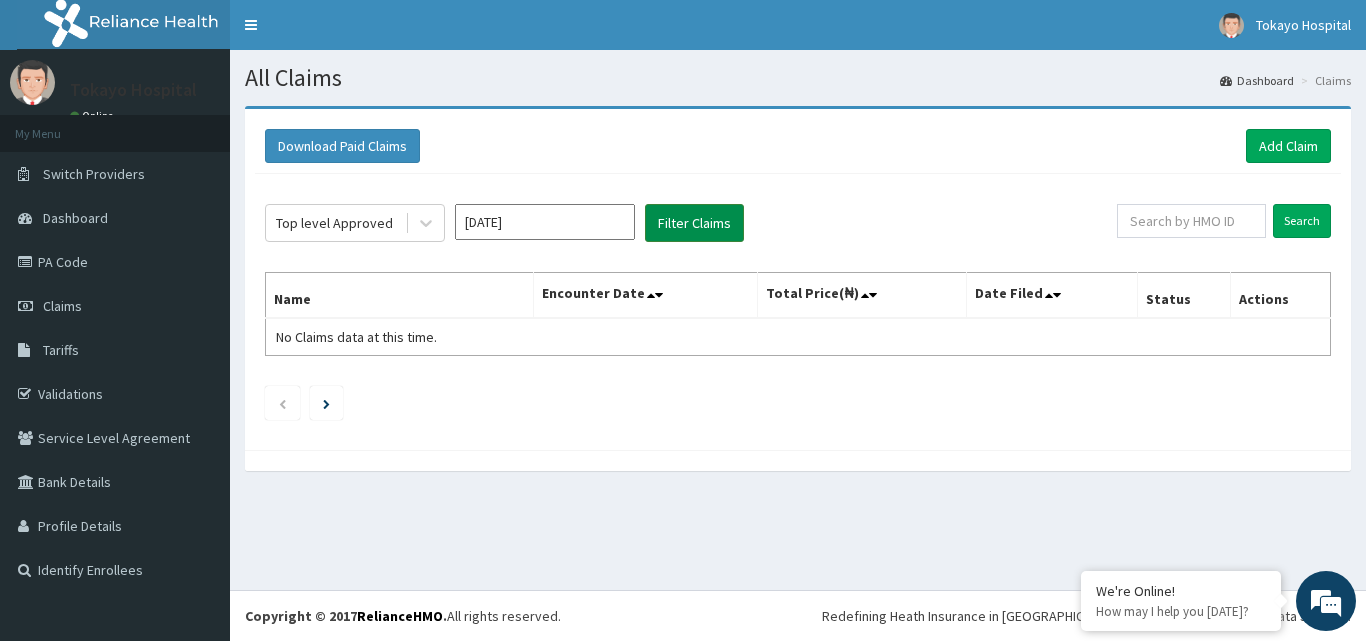 click on "Filter Claims" at bounding box center [694, 223] 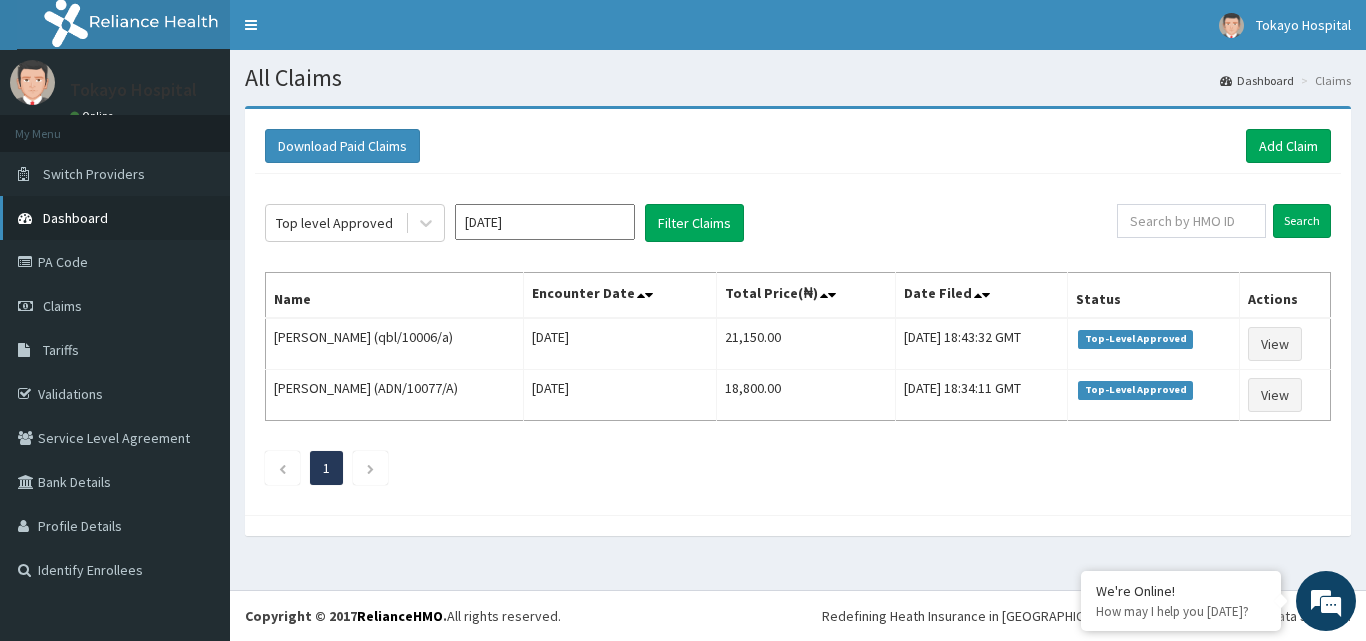 click on "Dashboard" at bounding box center (75, 218) 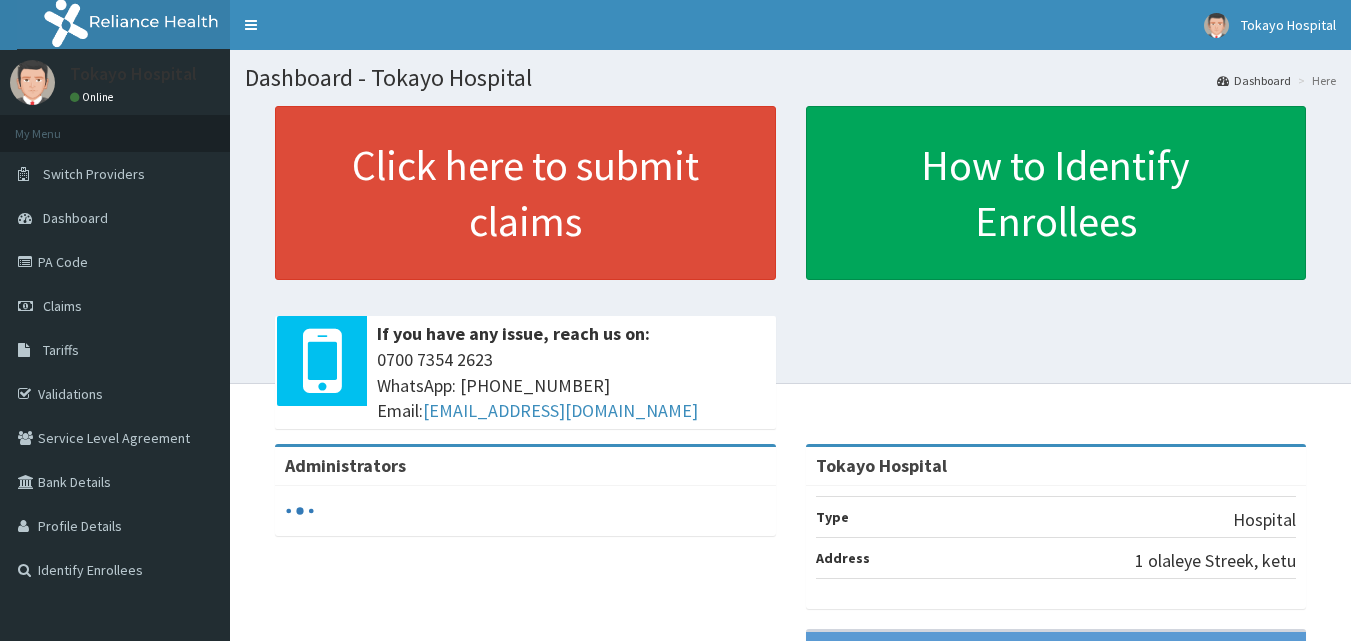 scroll, scrollTop: 0, scrollLeft: 0, axis: both 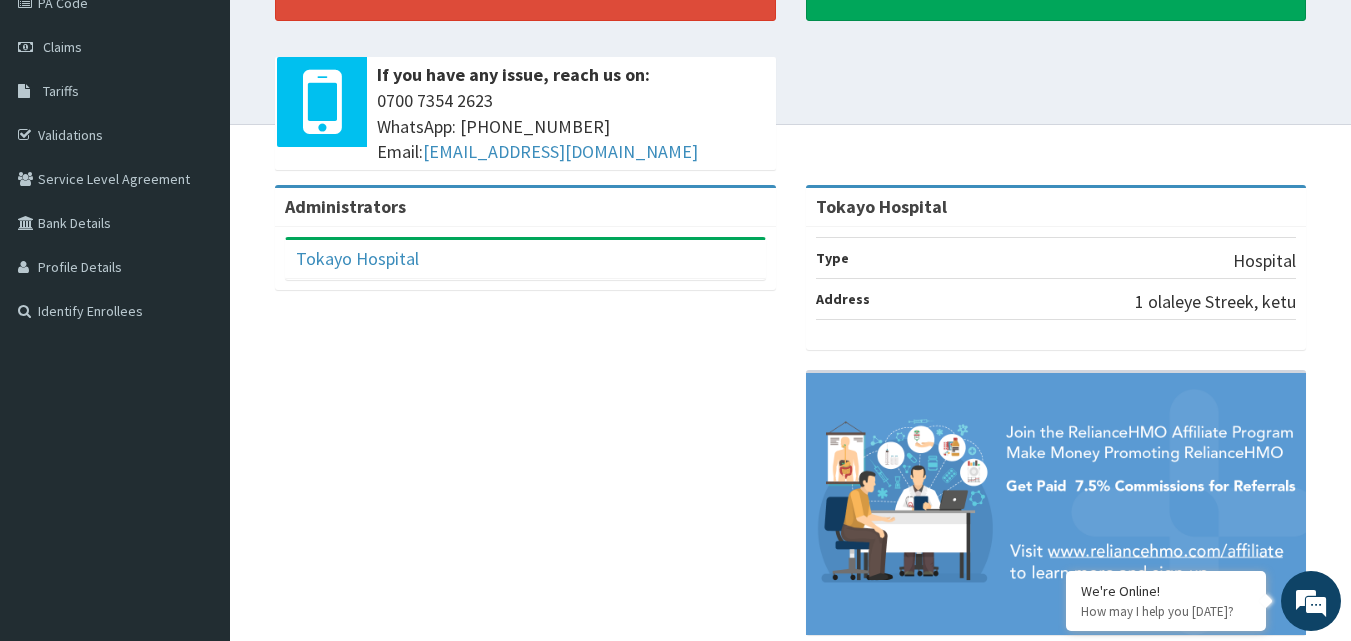 drag, startPoint x: 0, startPoint y: 0, endPoint x: 1365, endPoint y: 381, distance: 1417.1754 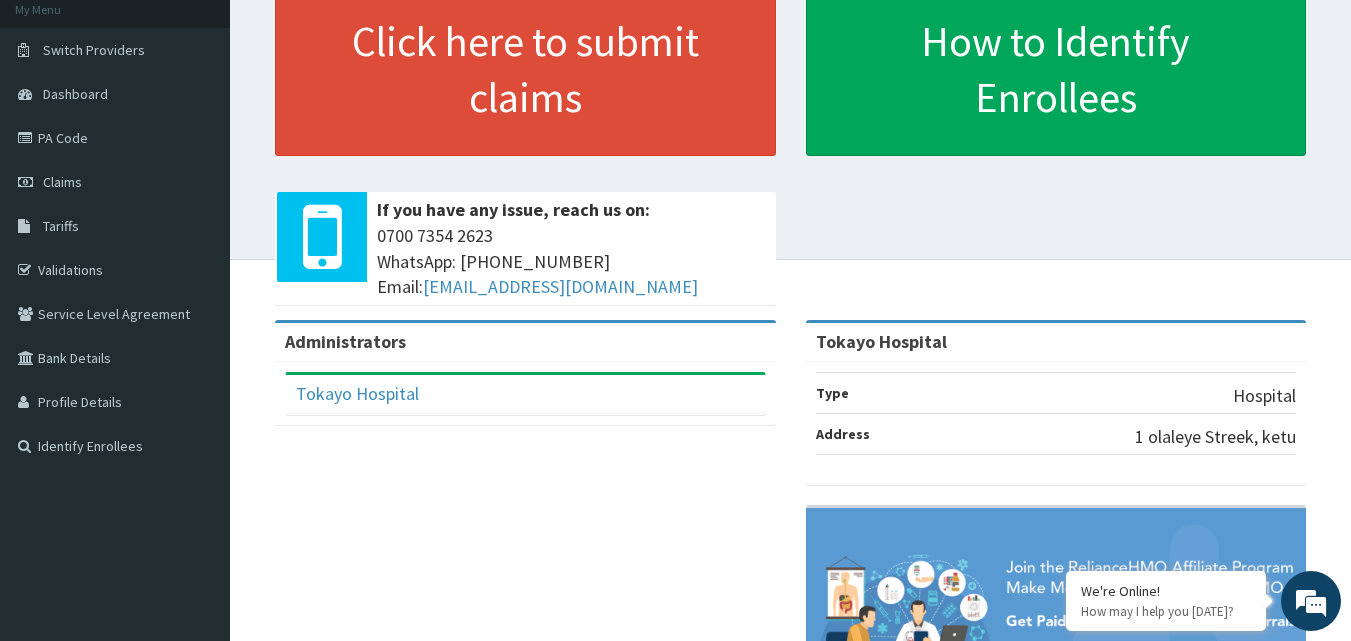 scroll, scrollTop: 0, scrollLeft: 0, axis: both 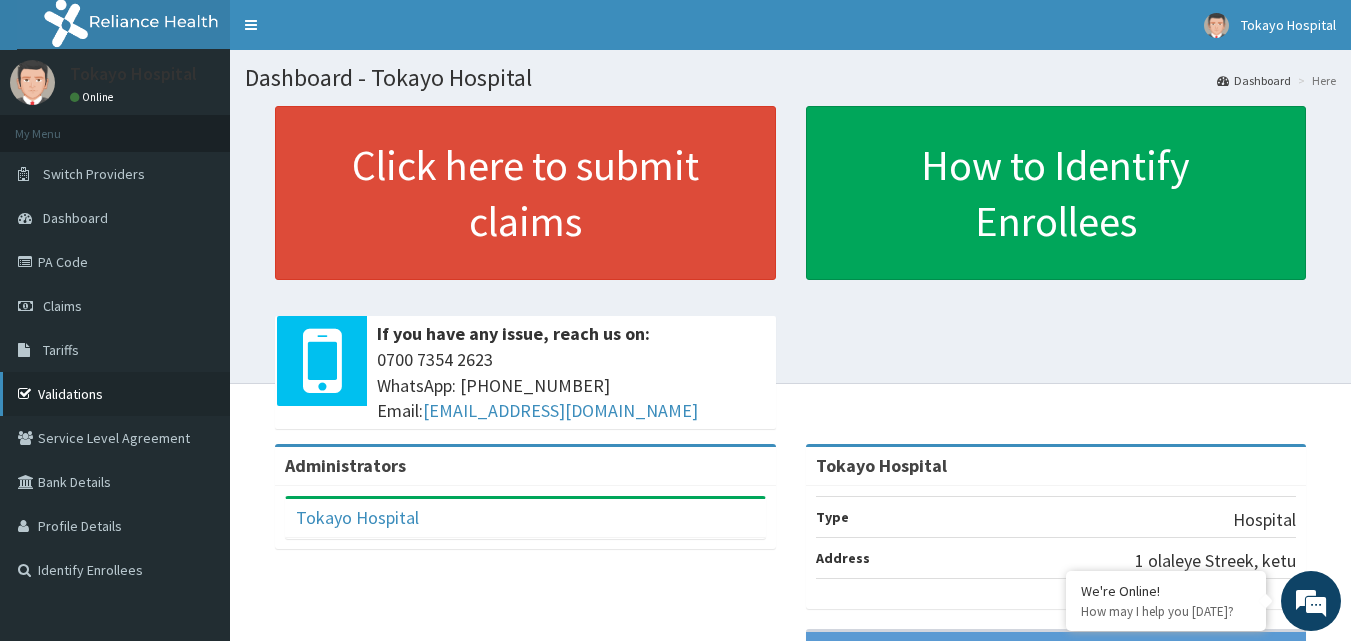 click on "Validations" at bounding box center [115, 394] 